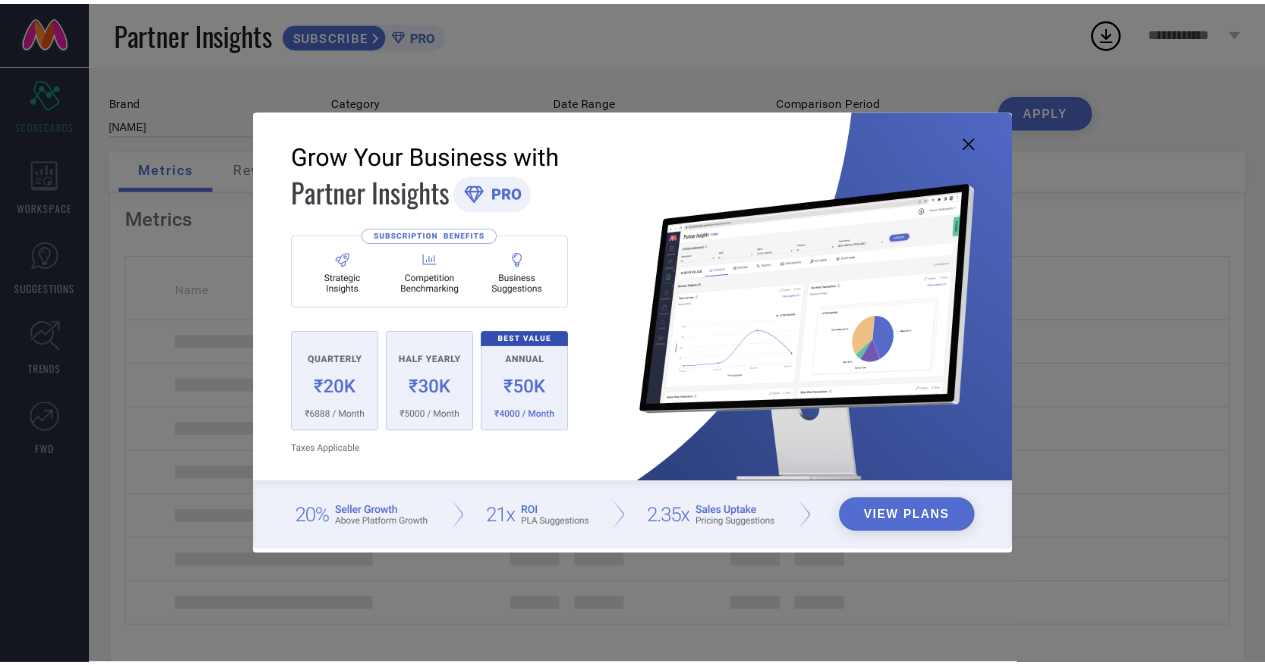 scroll, scrollTop: 0, scrollLeft: 0, axis: both 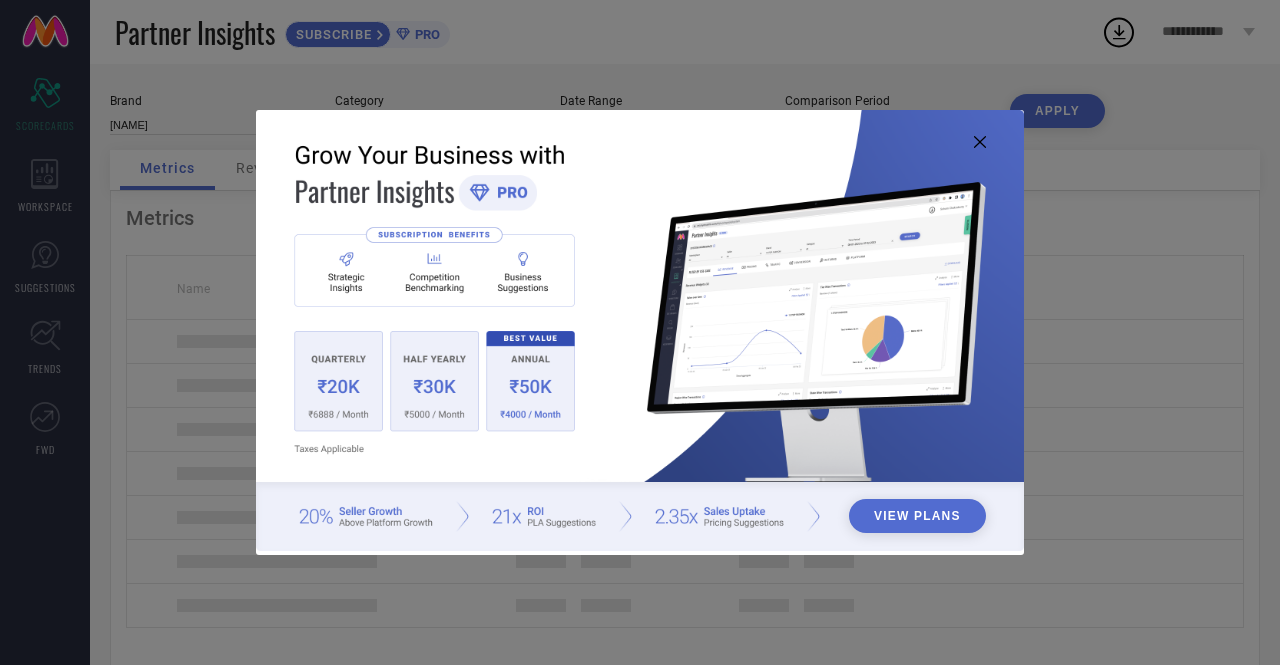 click 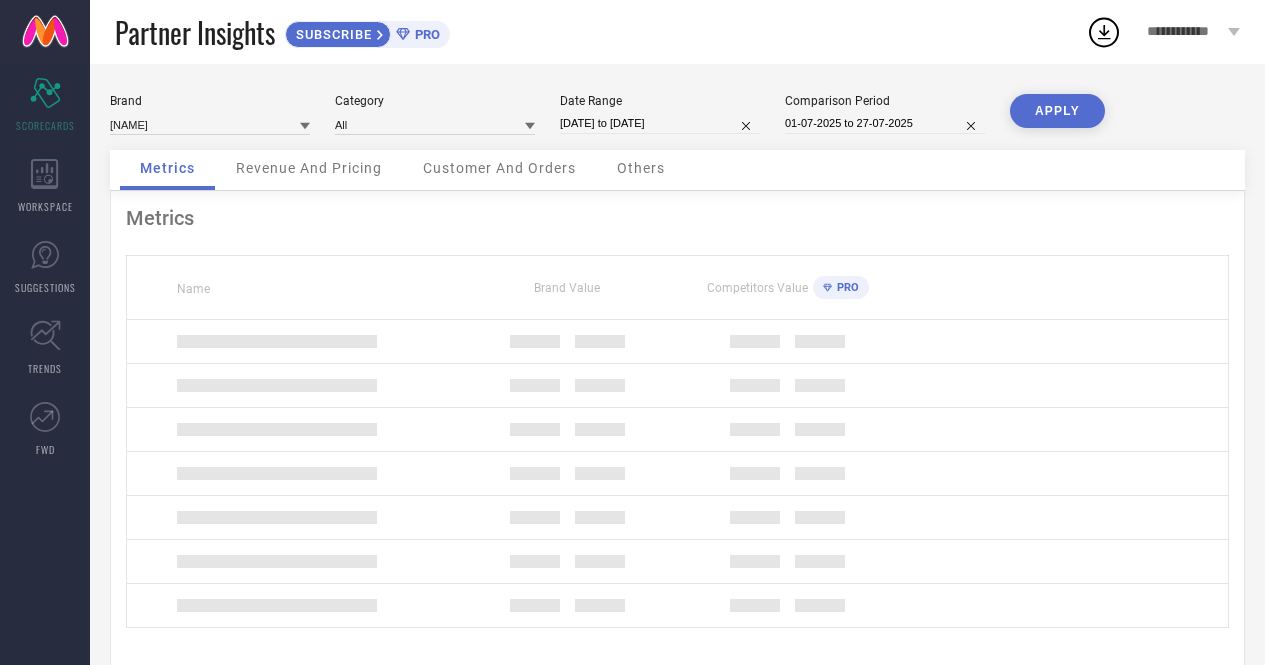 select on "5" 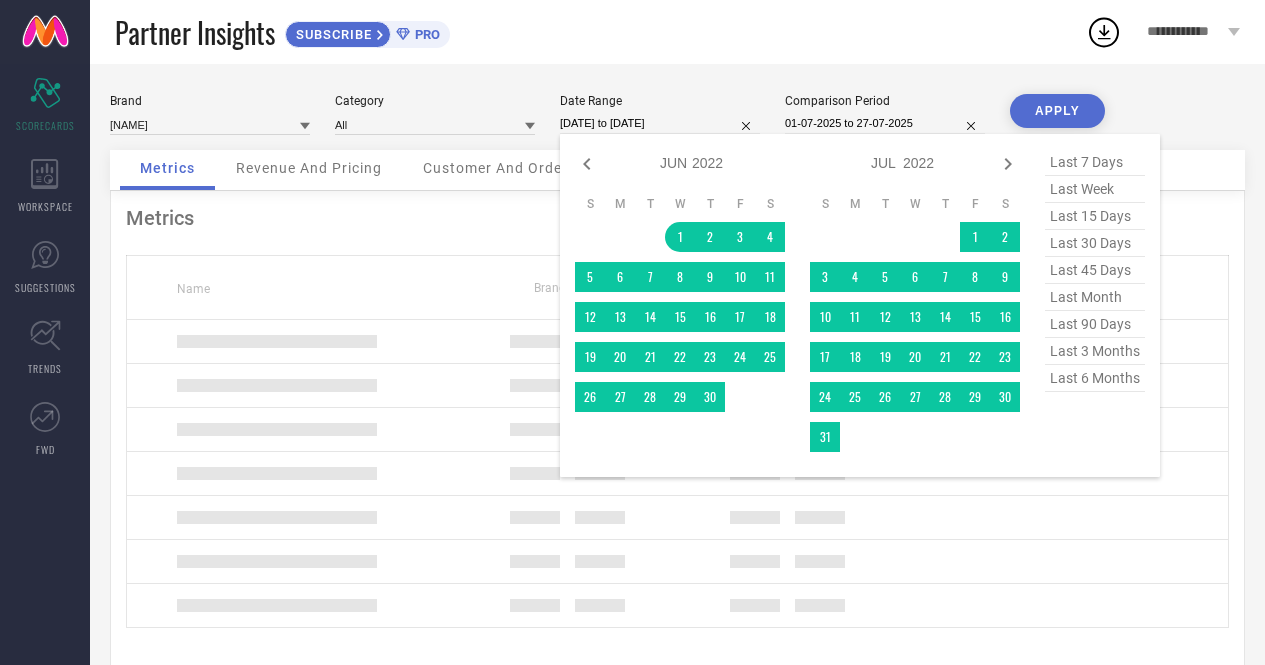 click on "[DATE] to [DATE]" at bounding box center (660, 123) 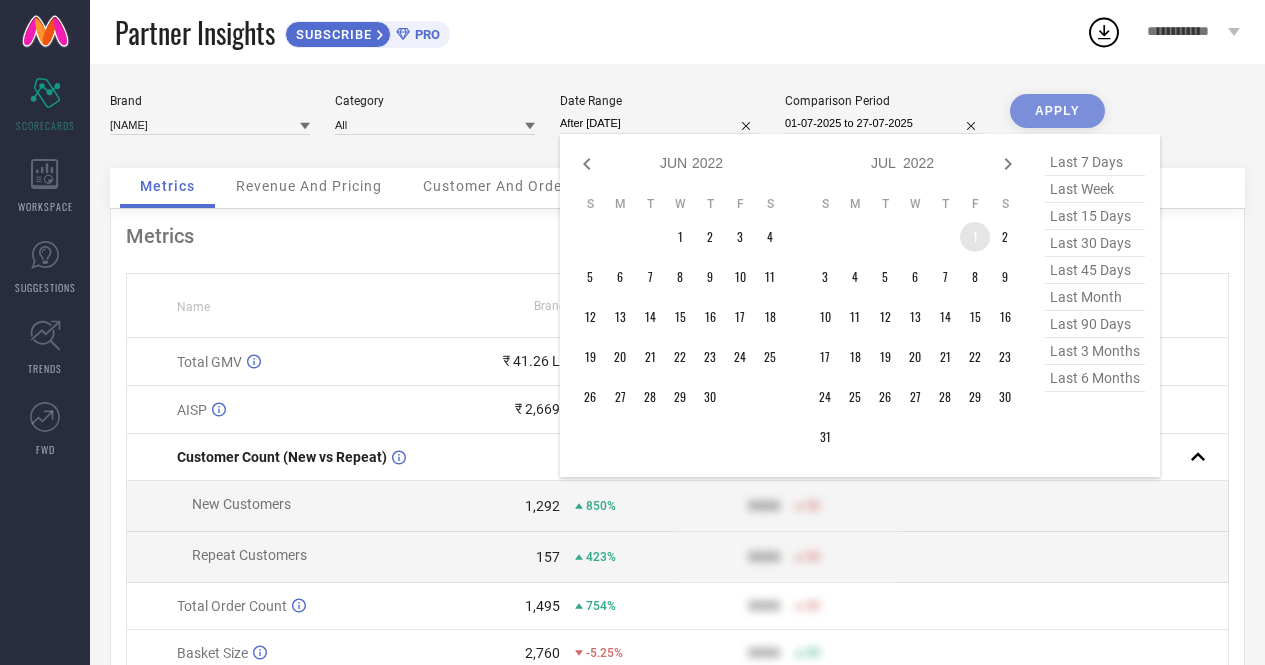 click on "1" at bounding box center (975, 237) 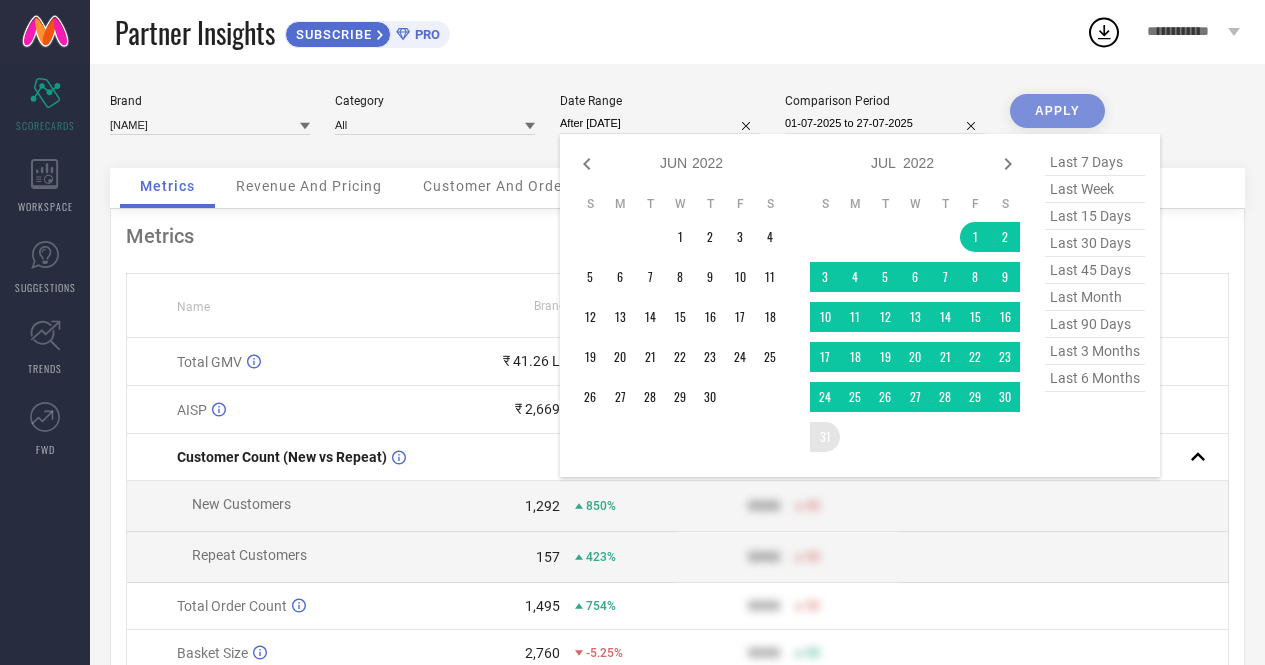 type on "[DATE] to [DATE]" 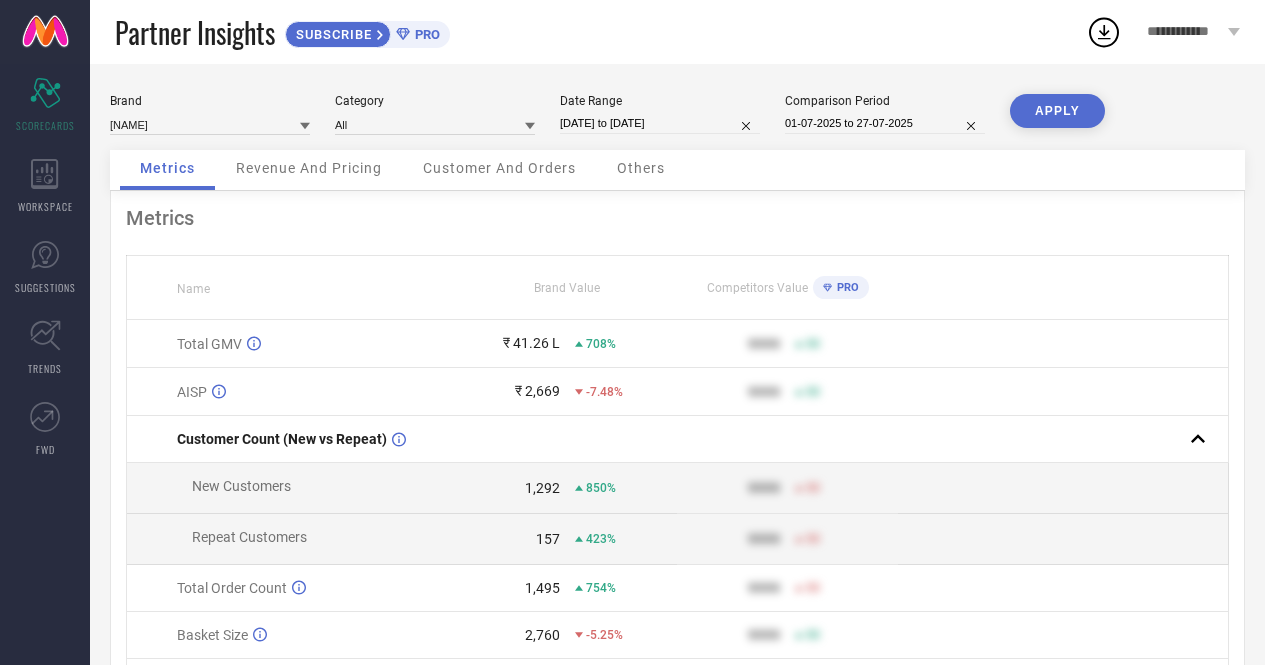 select on "6" 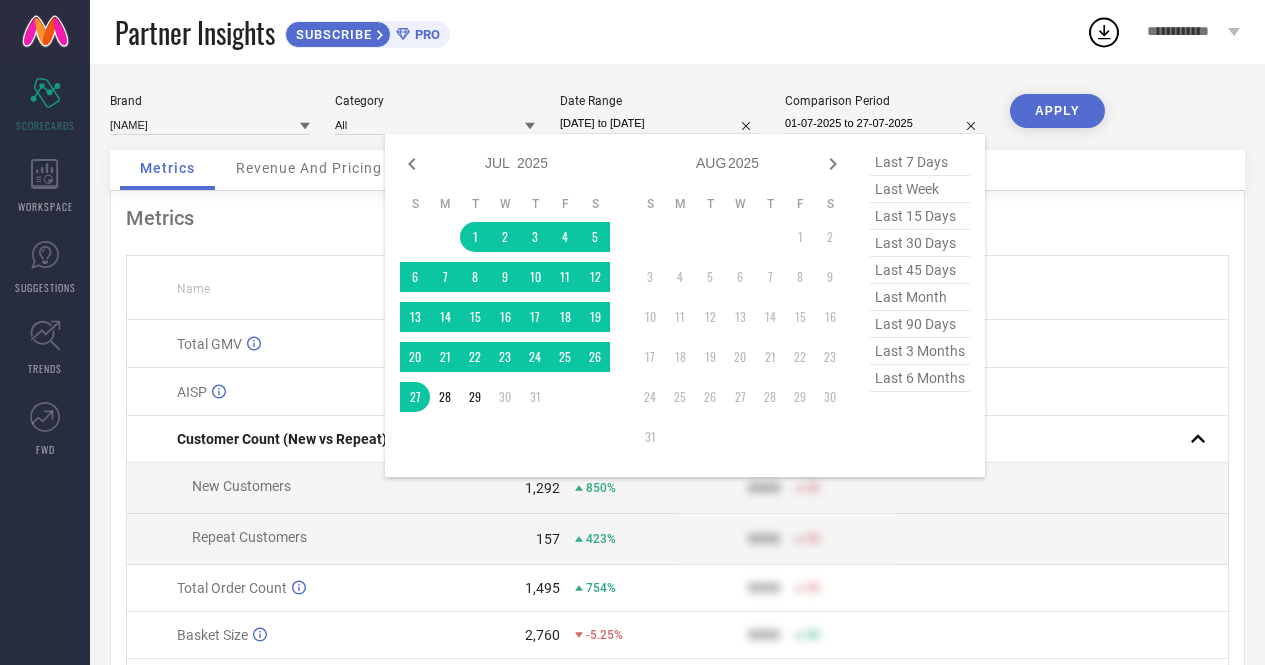 click on "01-07-2025 to 27-07-2025" at bounding box center (885, 123) 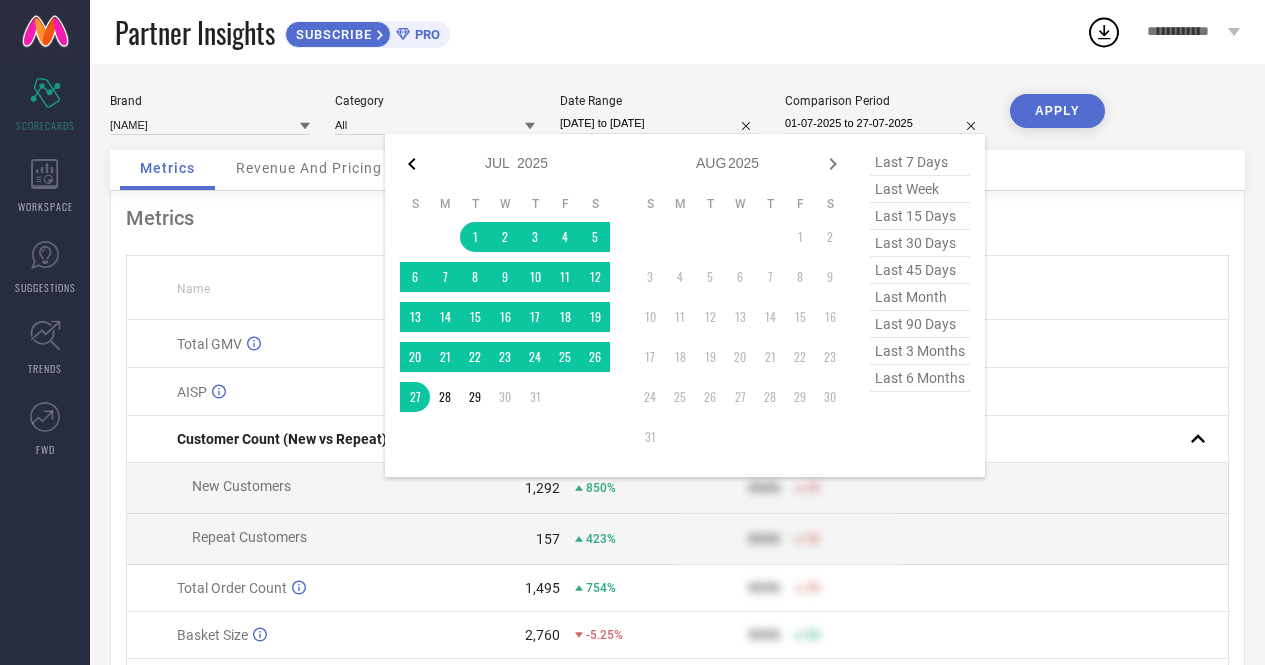 click 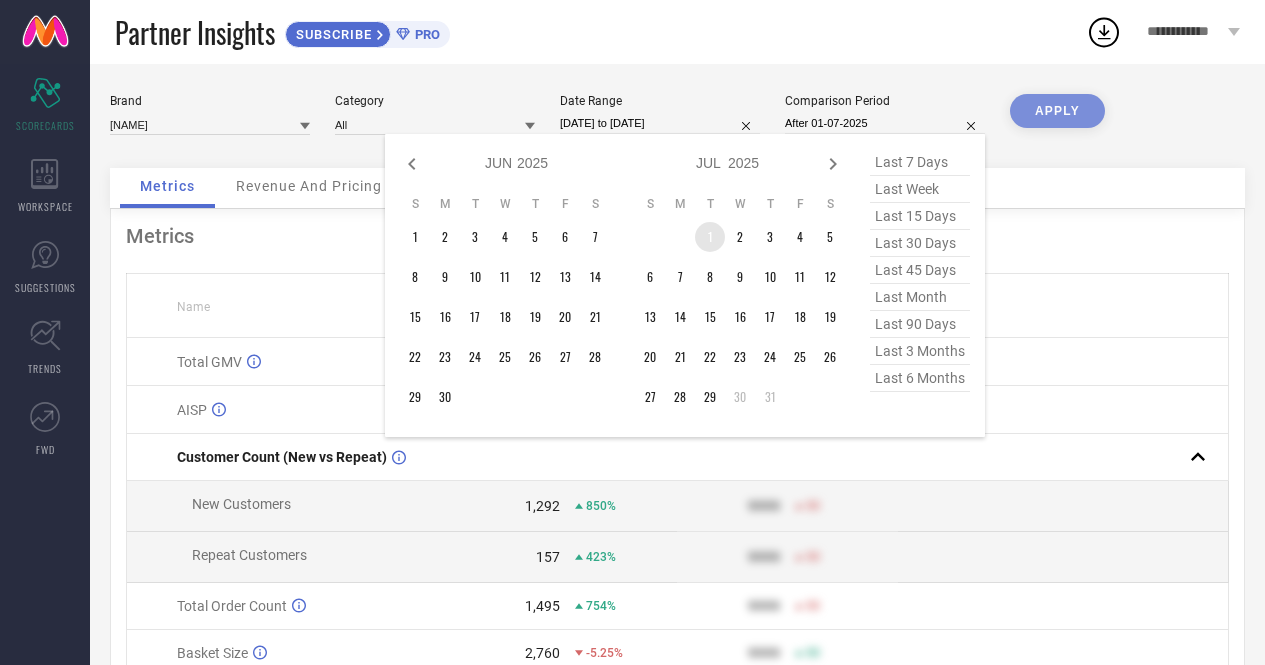 click on "1" at bounding box center [710, 237] 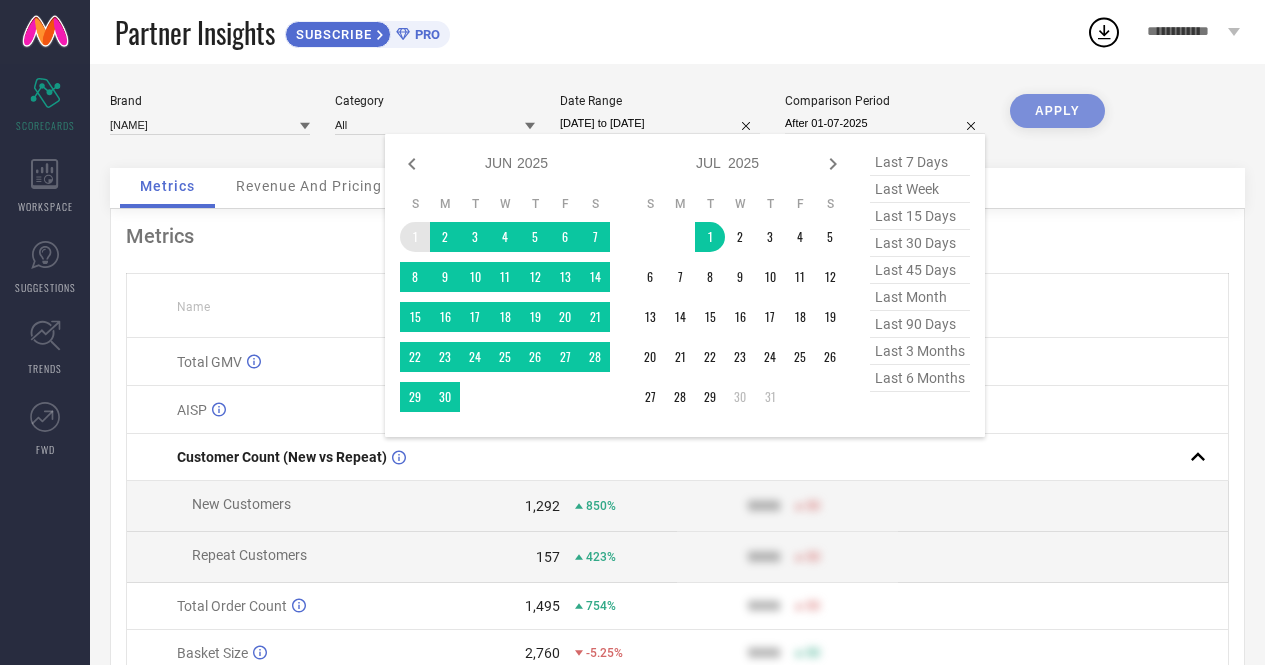 type on "[DATE] to [DATE]" 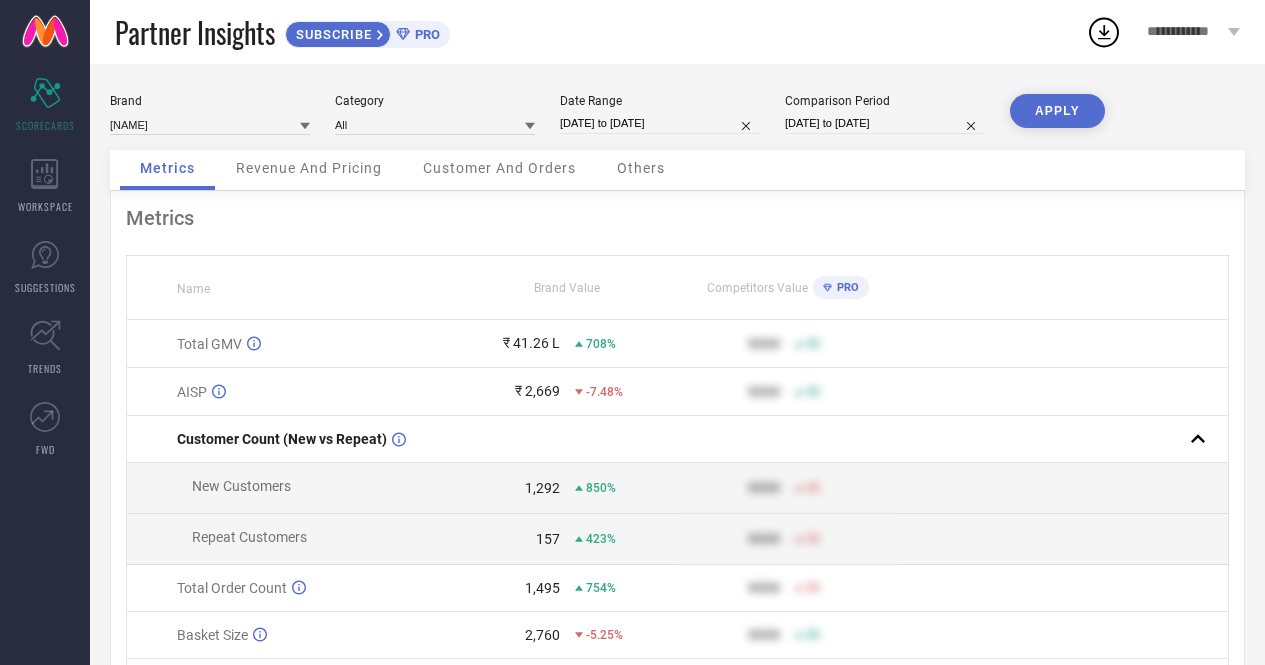 select on "5" 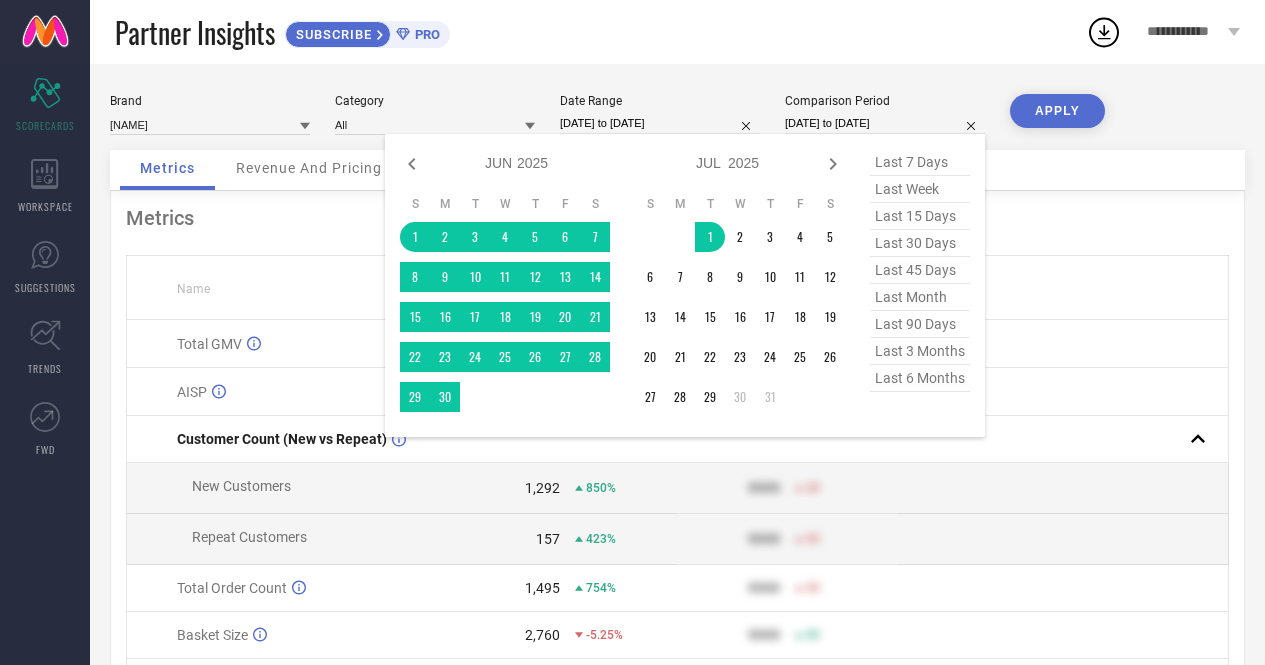 click on "[DATE] to [DATE]" at bounding box center (885, 123) 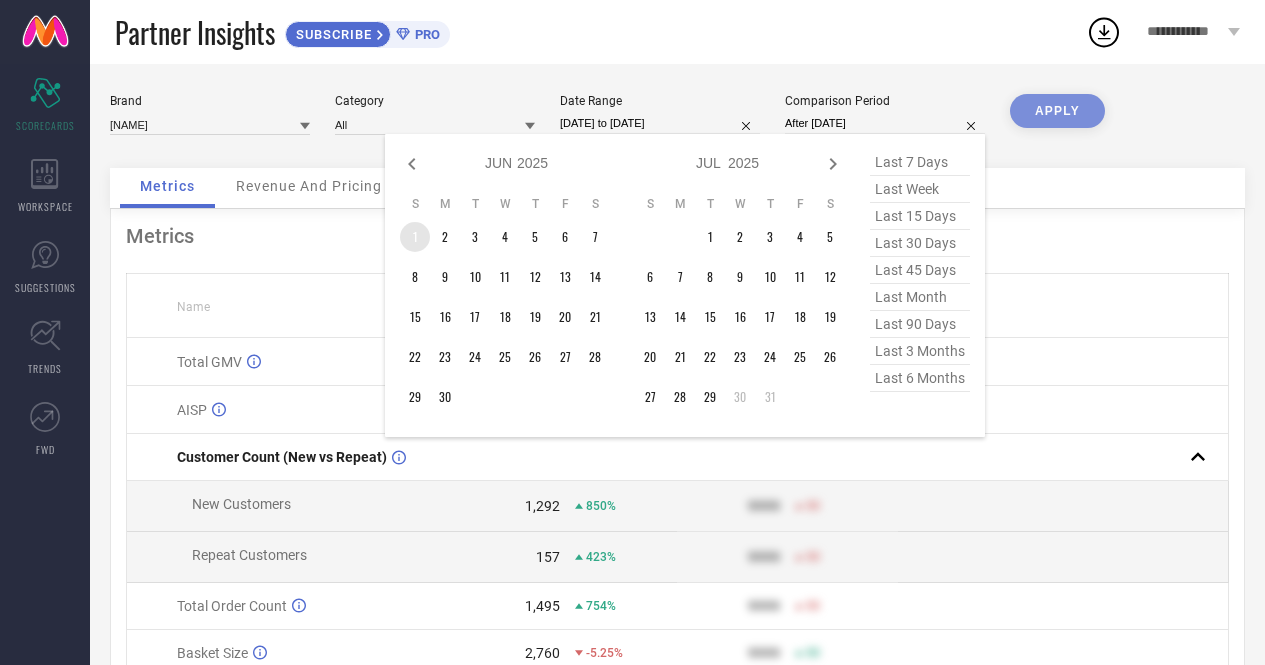 click on "1" at bounding box center (415, 237) 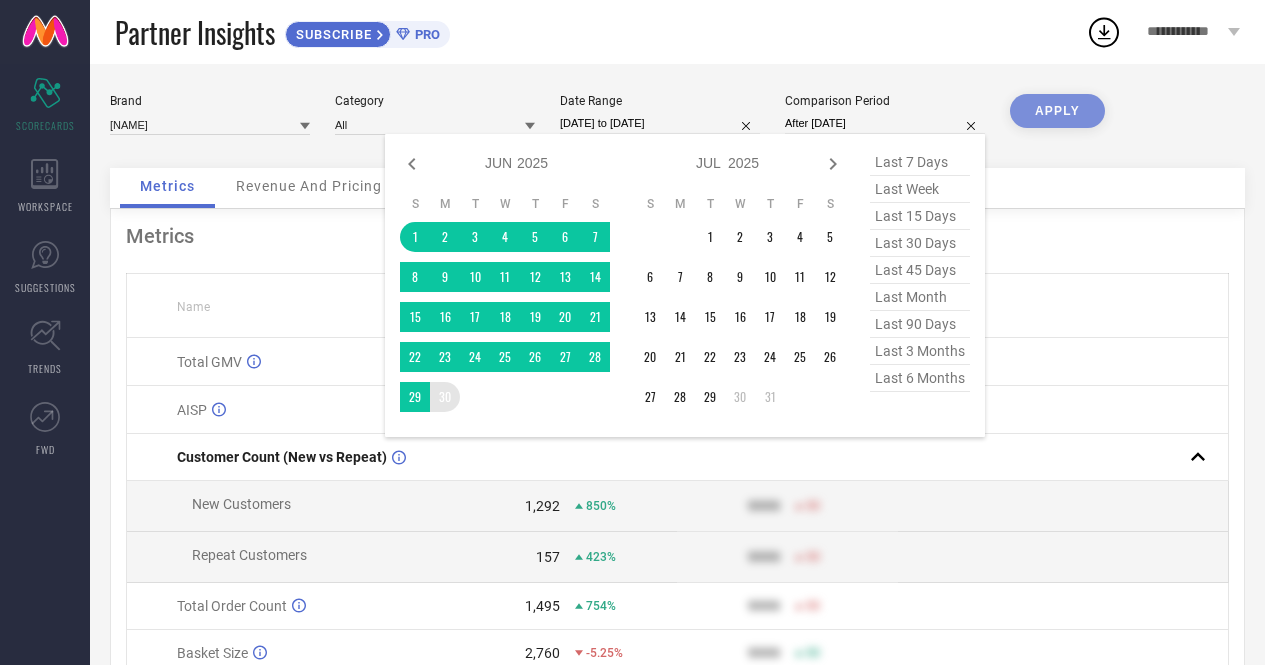 type on "[DATE] to [DATE]" 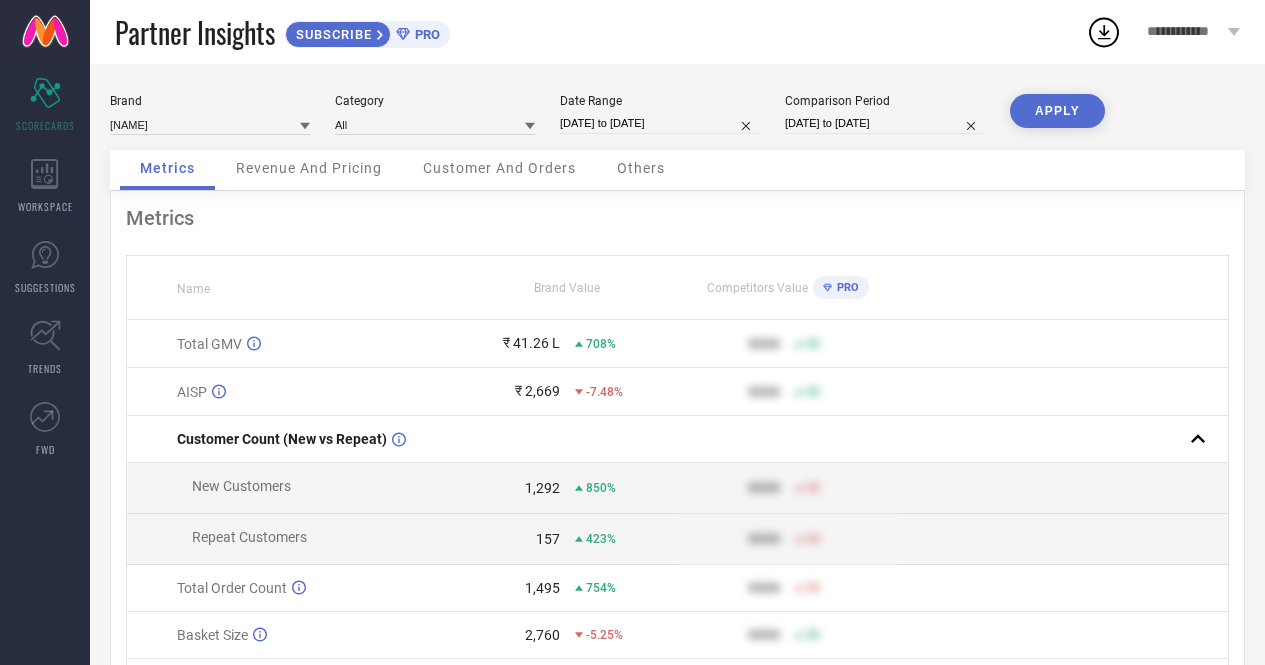 click on "APPLY" at bounding box center (1057, 111) 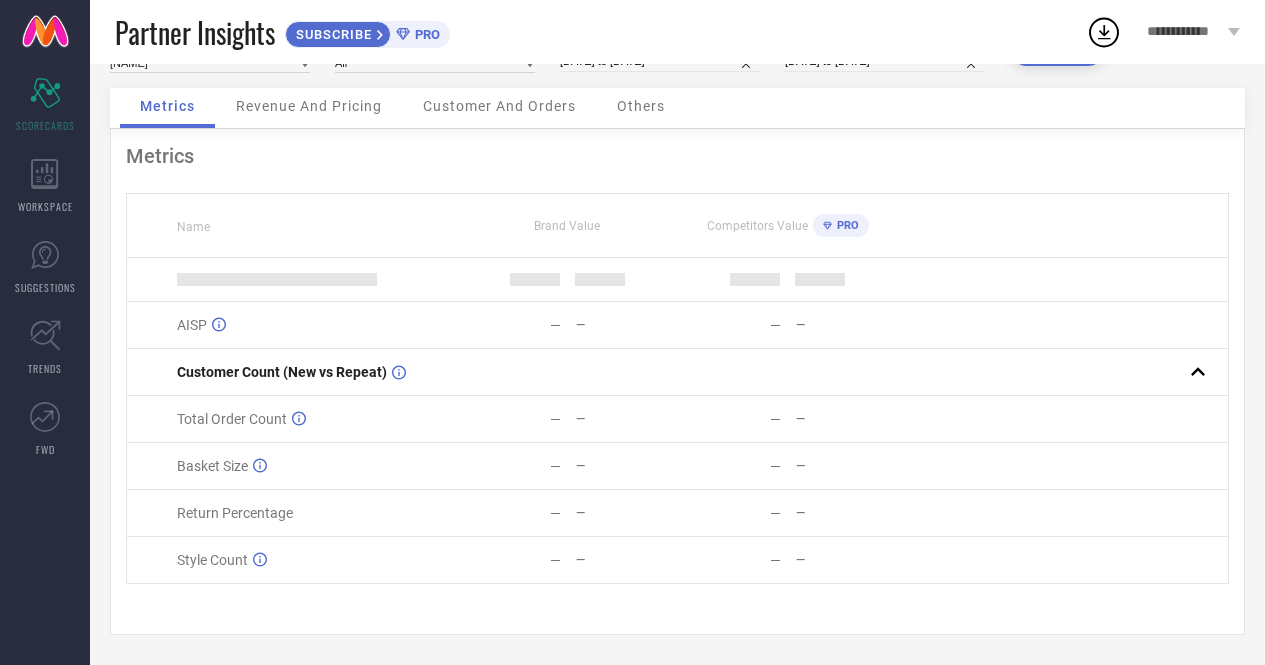scroll, scrollTop: 0, scrollLeft: 0, axis: both 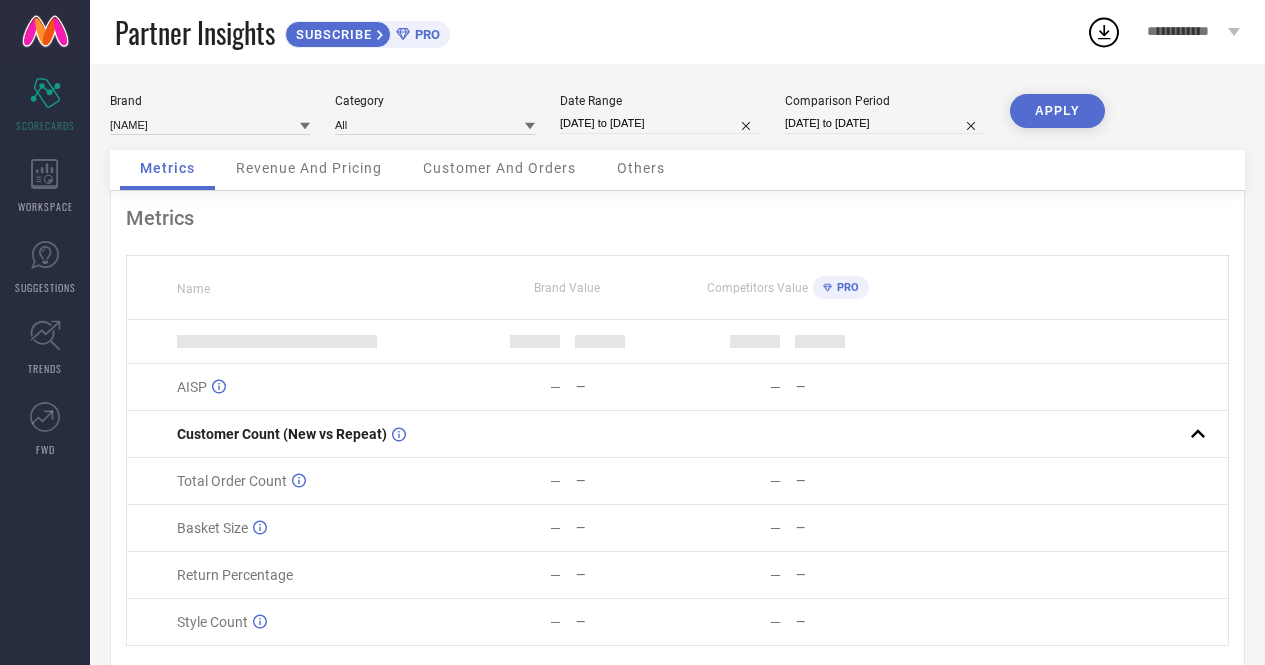 click on "APPLY" at bounding box center [1057, 111] 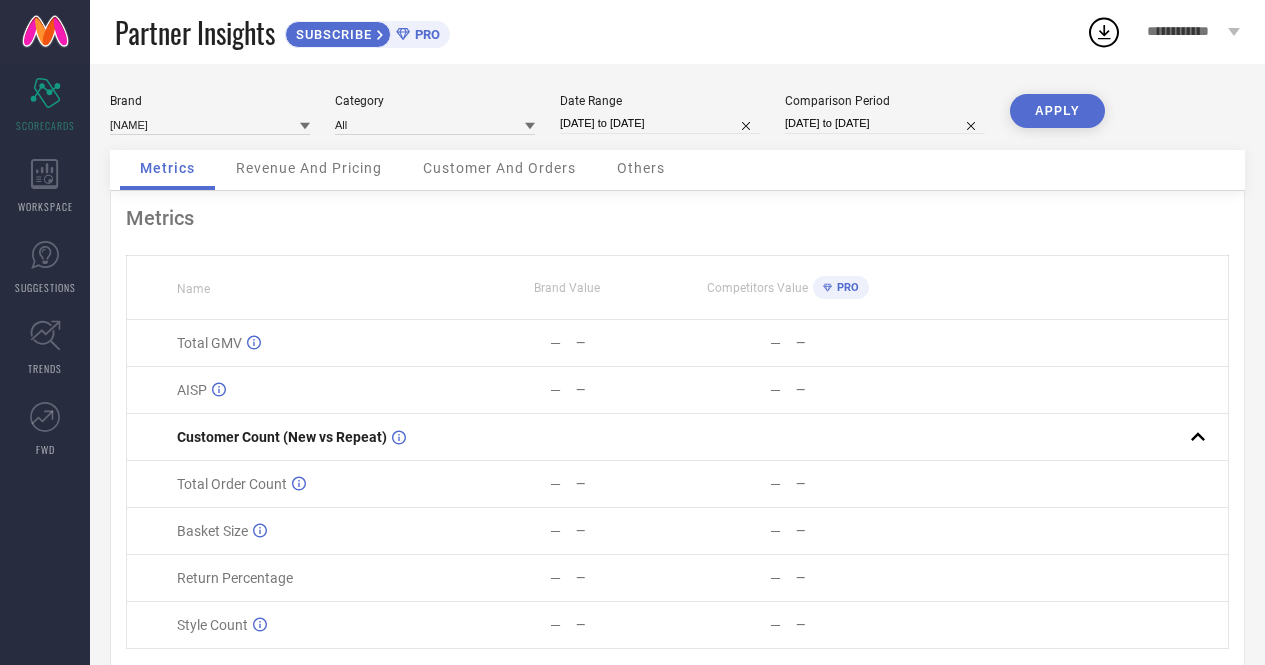 select on "6" 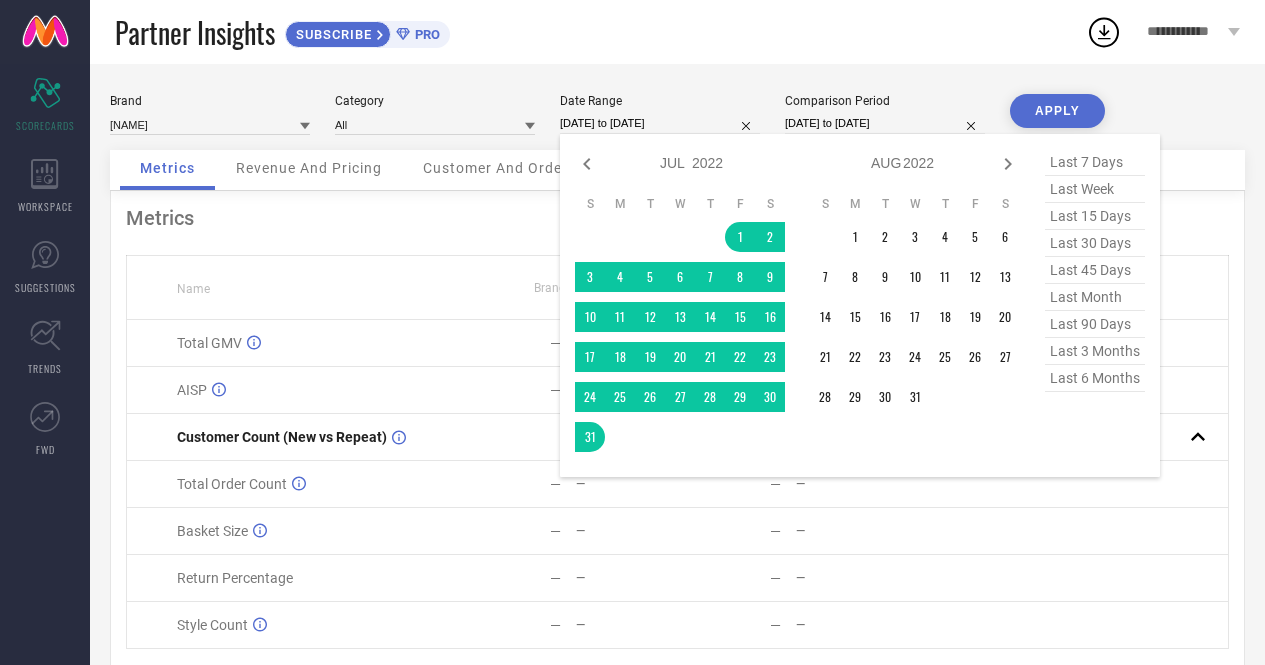 click on "[DATE] to [DATE]" at bounding box center [660, 123] 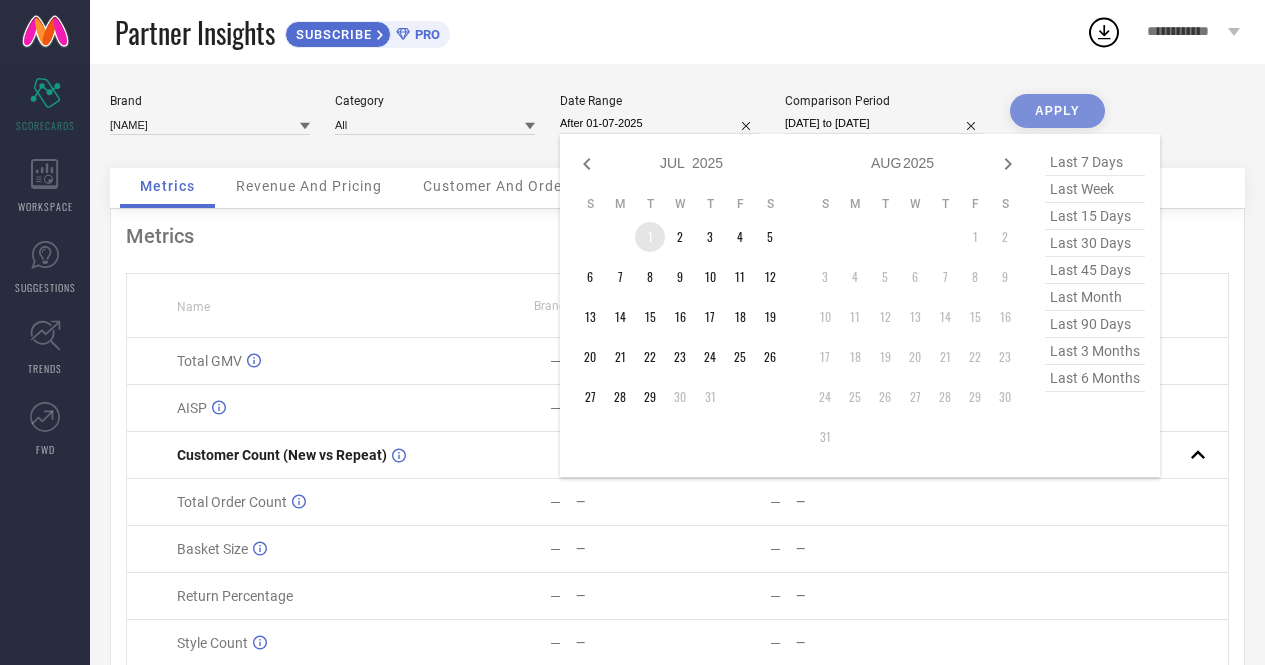 click on "1" at bounding box center [650, 237] 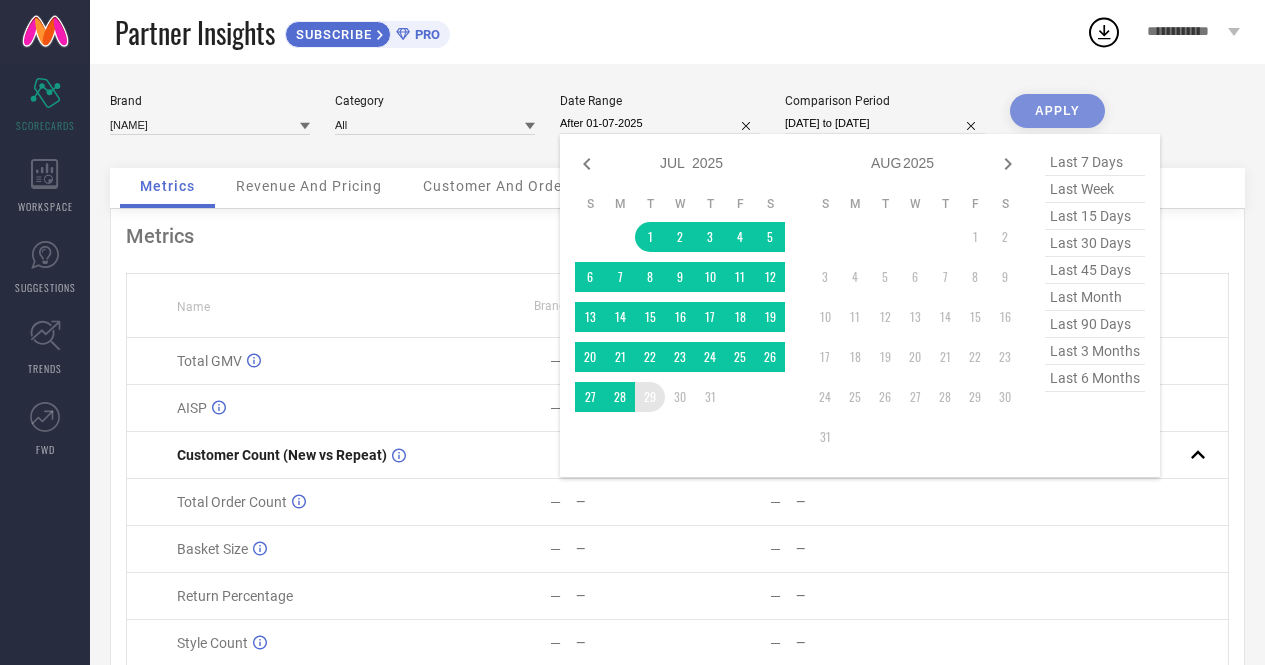 type on "[DATE] to [DATE]" 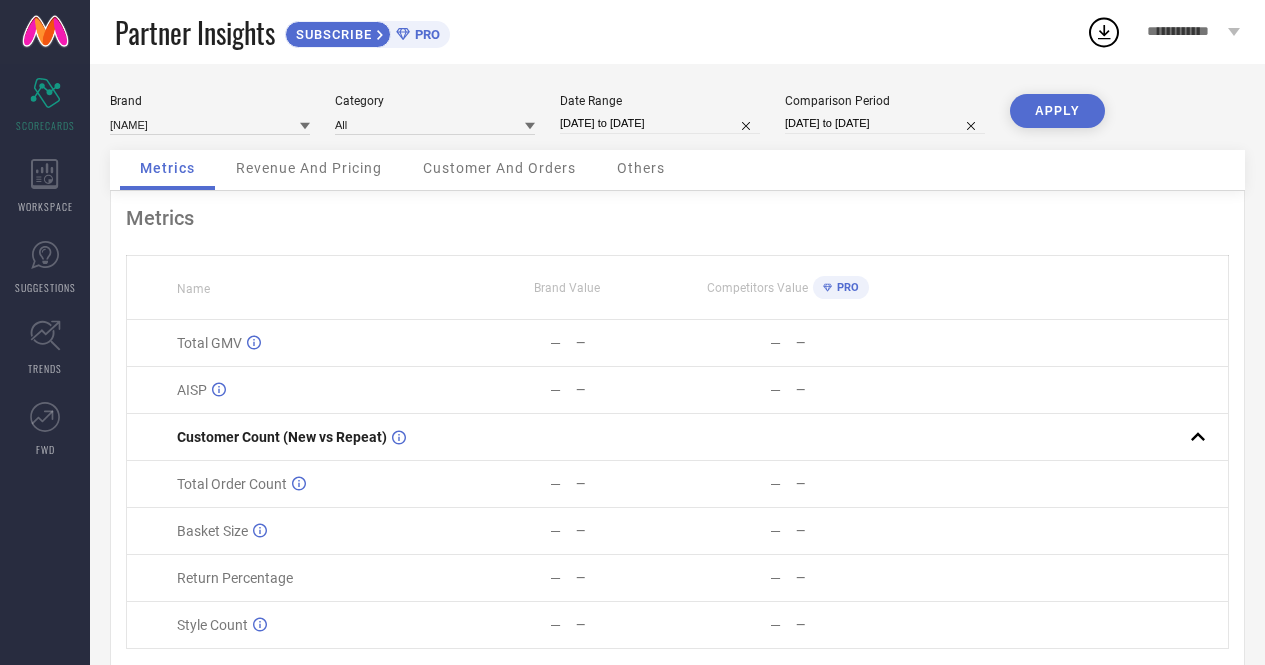 click on "APPLY" at bounding box center (1057, 111) 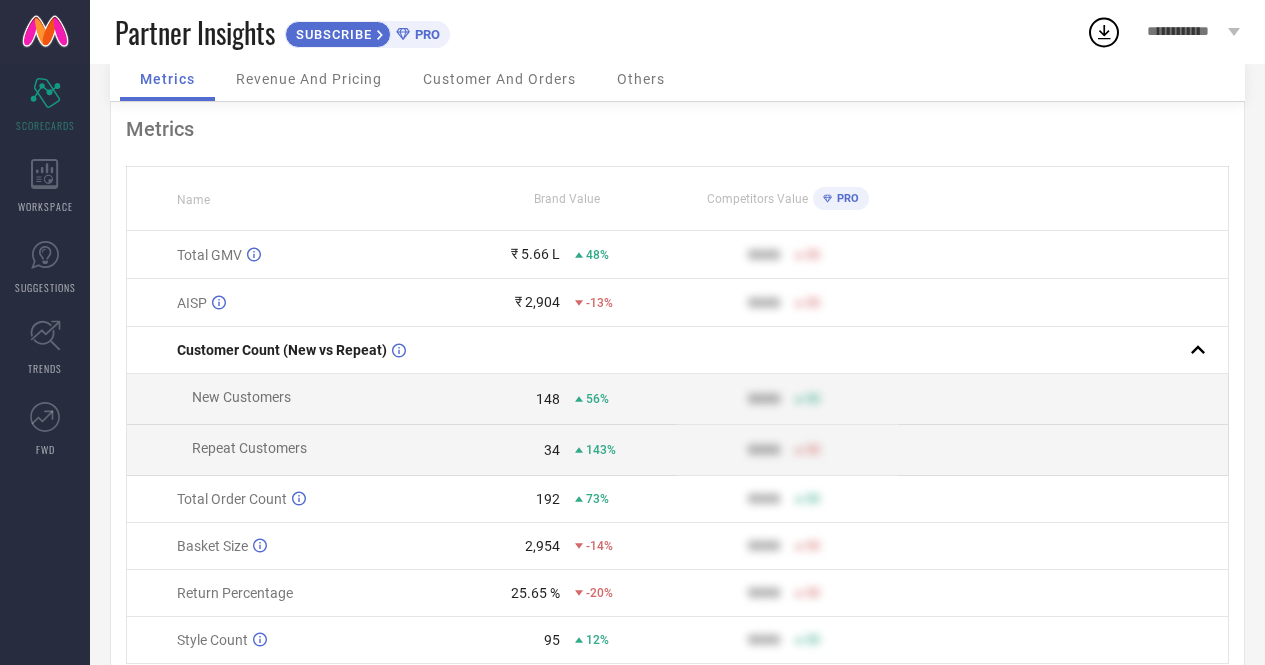 scroll, scrollTop: 116, scrollLeft: 0, axis: vertical 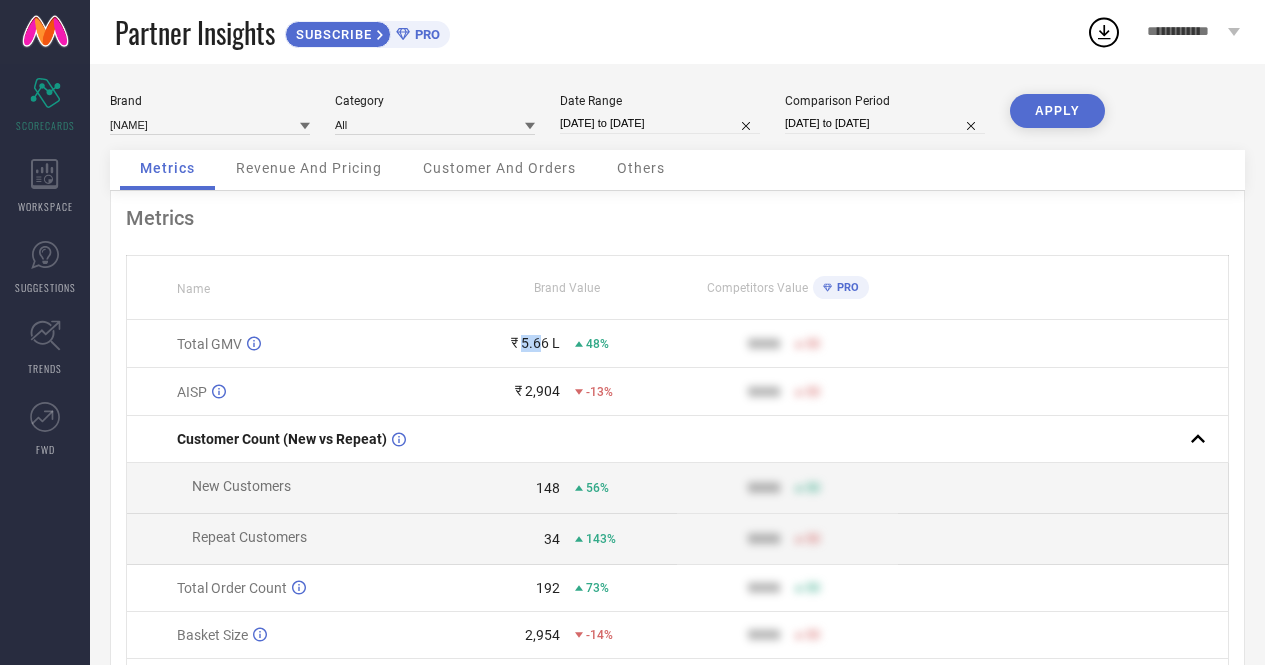 drag, startPoint x: 521, startPoint y: 345, endPoint x: 542, endPoint y: 346, distance: 21.023796 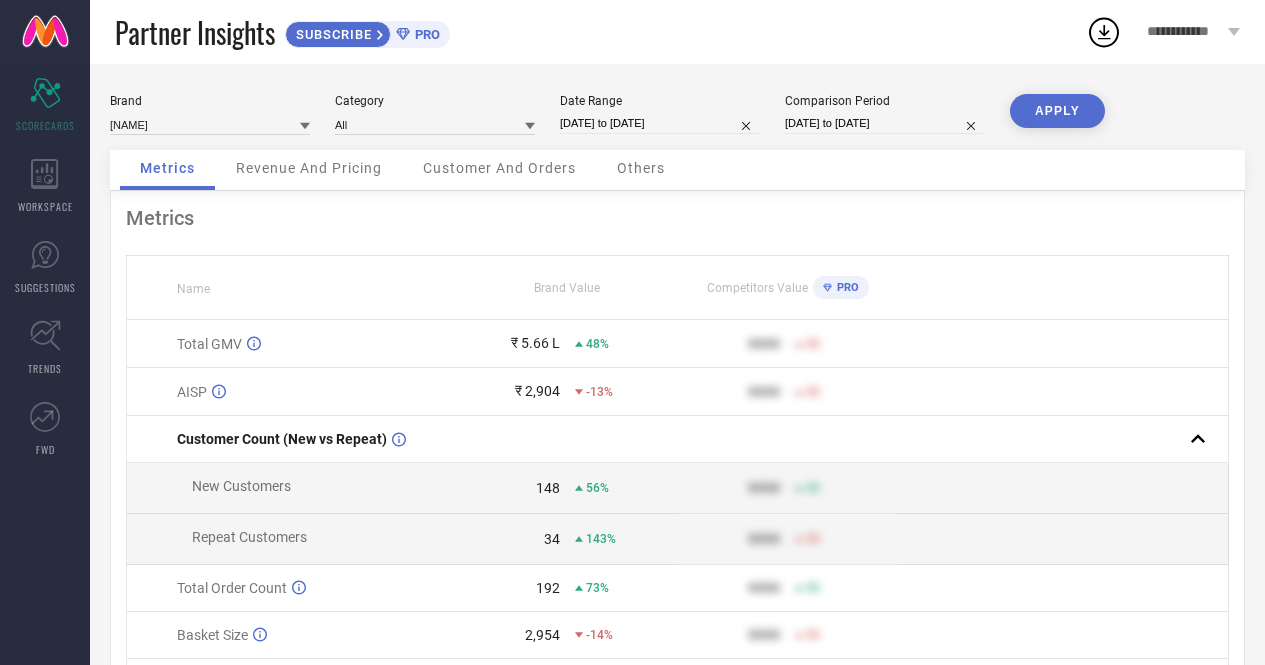 click on "₹ 5.66 L" at bounding box center (535, 343) 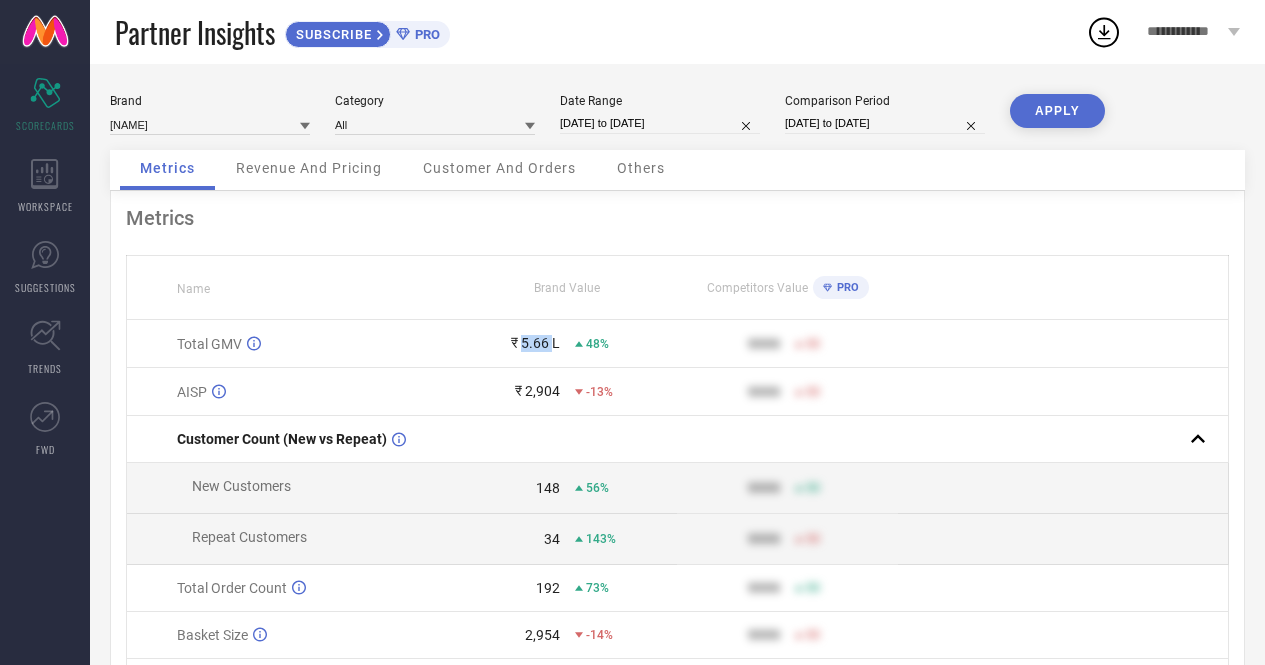 drag, startPoint x: 520, startPoint y: 343, endPoint x: 553, endPoint y: 347, distance: 33.24154 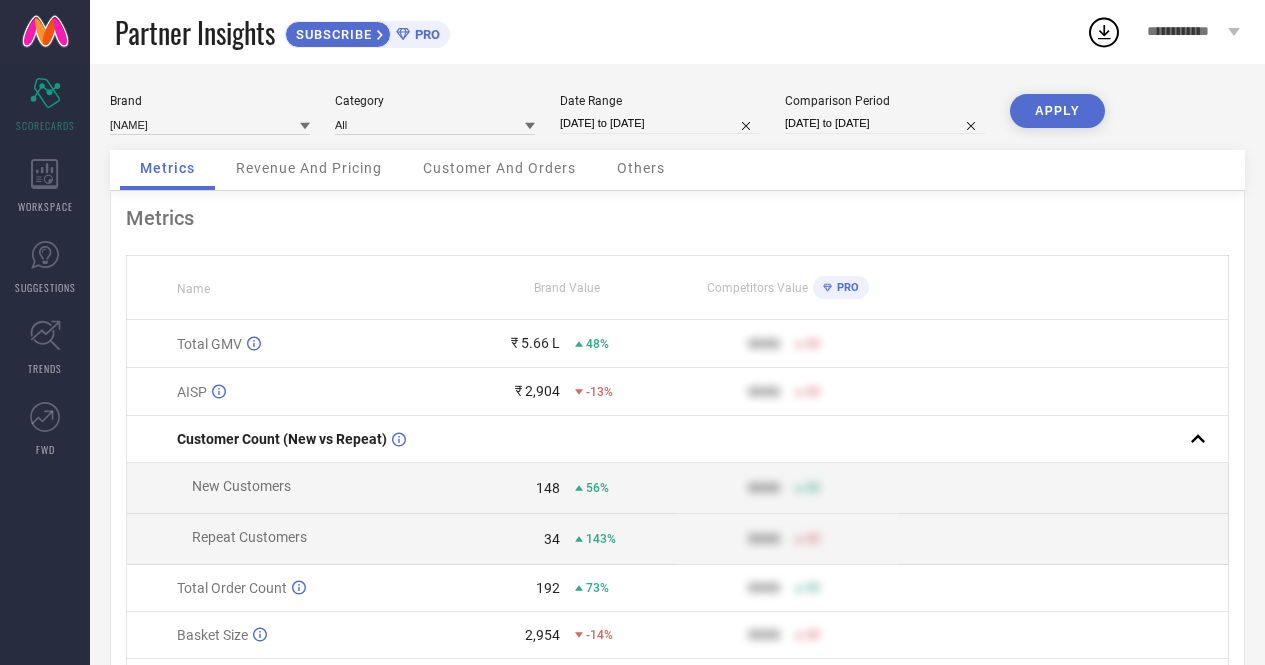 click on "₹ 5.66 L   48%" at bounding box center (567, 344) 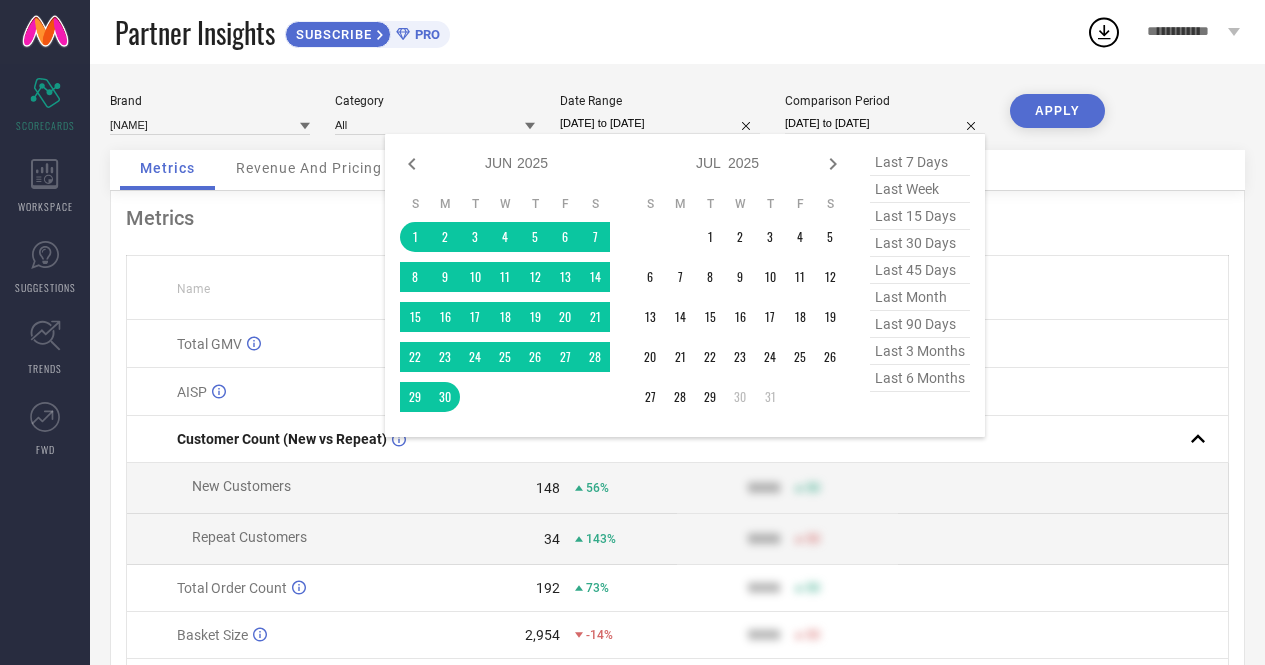 click on "[DATE] to [DATE]" at bounding box center [885, 123] 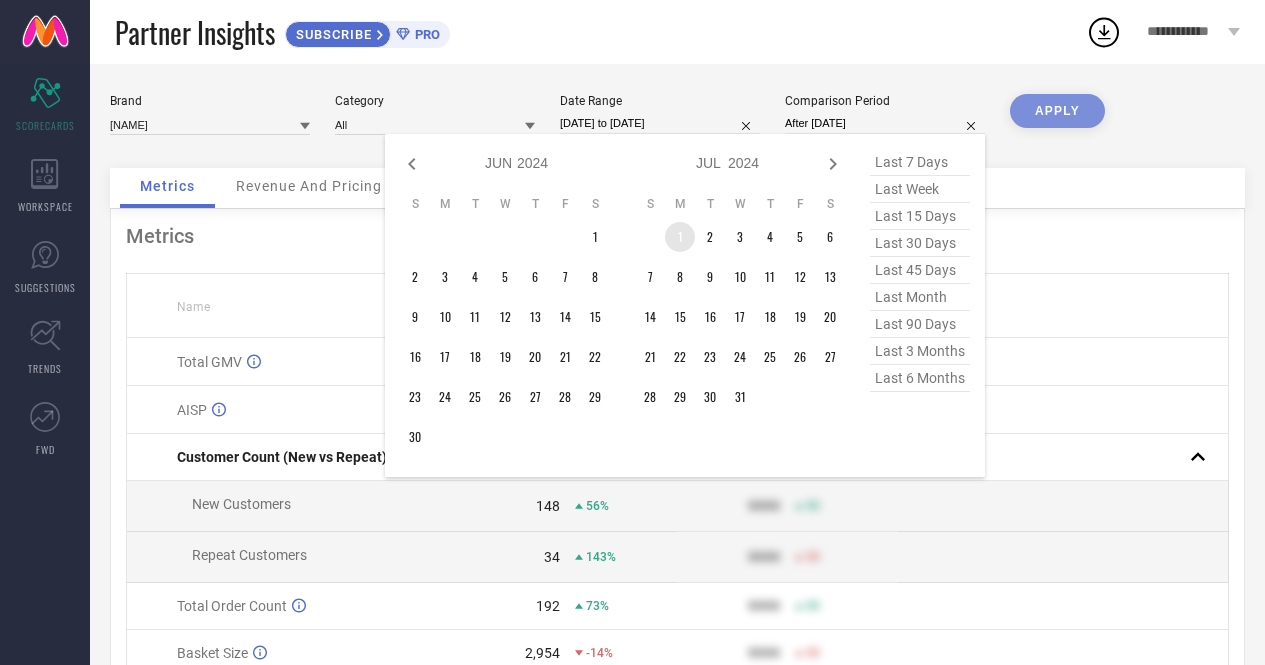 click on "1" at bounding box center (680, 237) 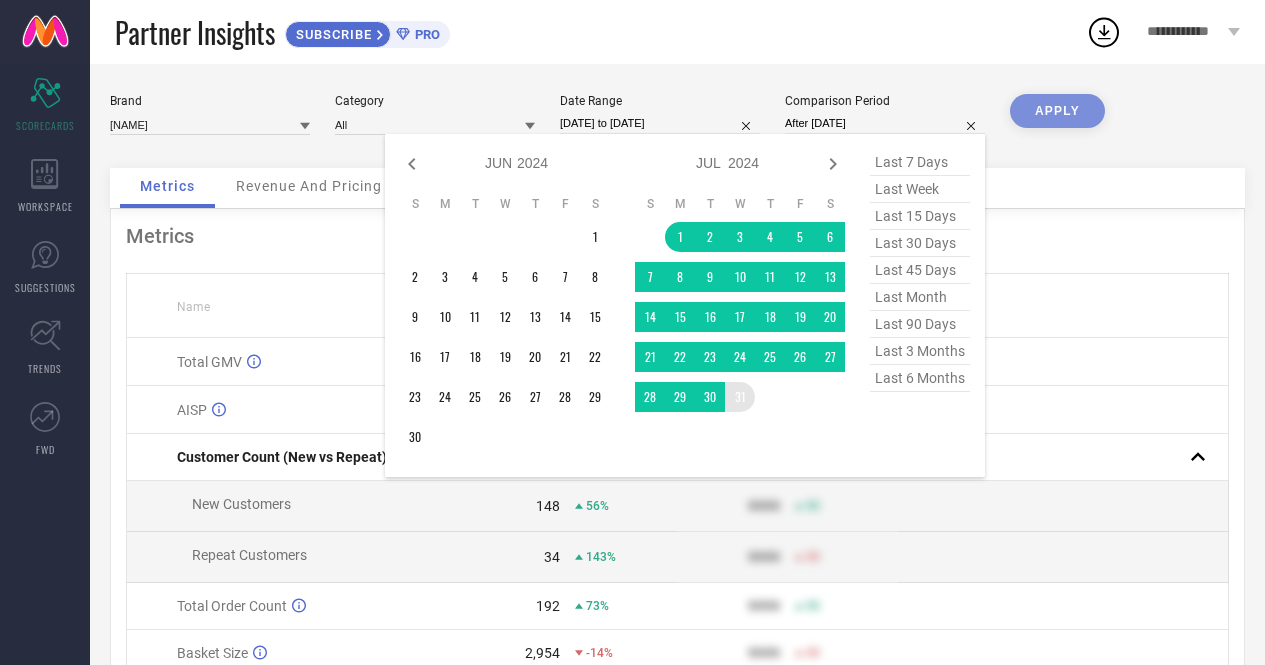 type on "[DATE] to [DATE]" 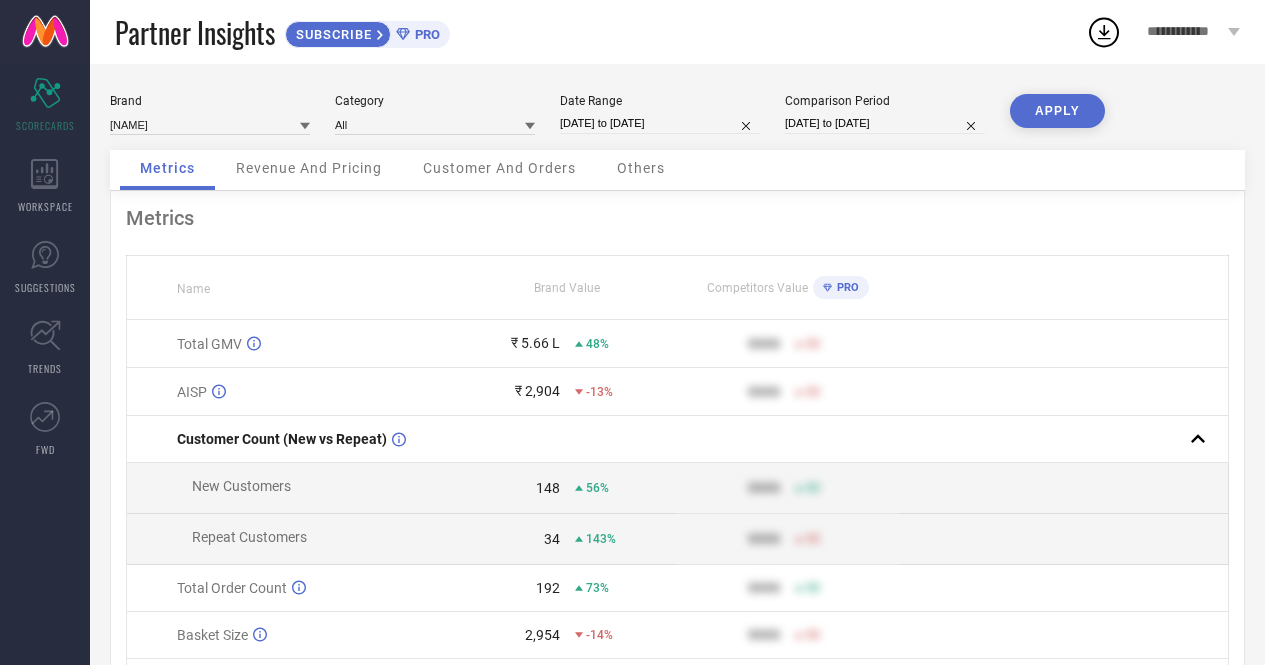 click on "APPLY" at bounding box center [1057, 111] 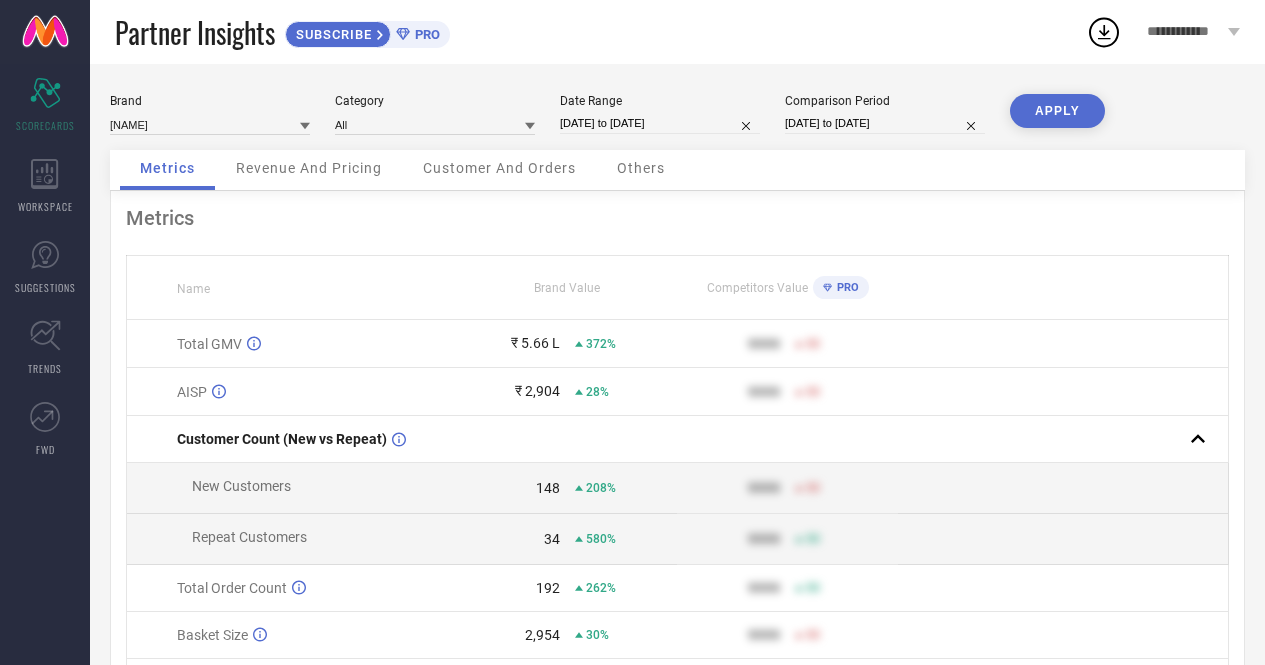 click on "Others" at bounding box center (641, 168) 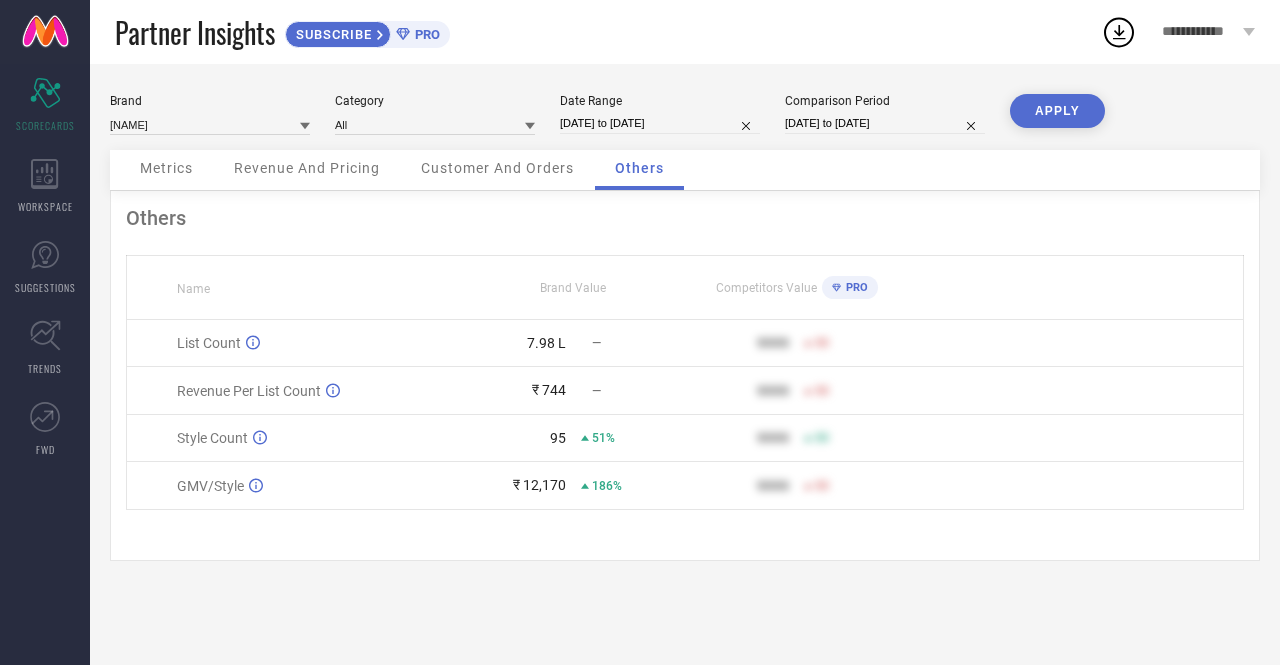 click on "Customer And Orders" at bounding box center [497, 168] 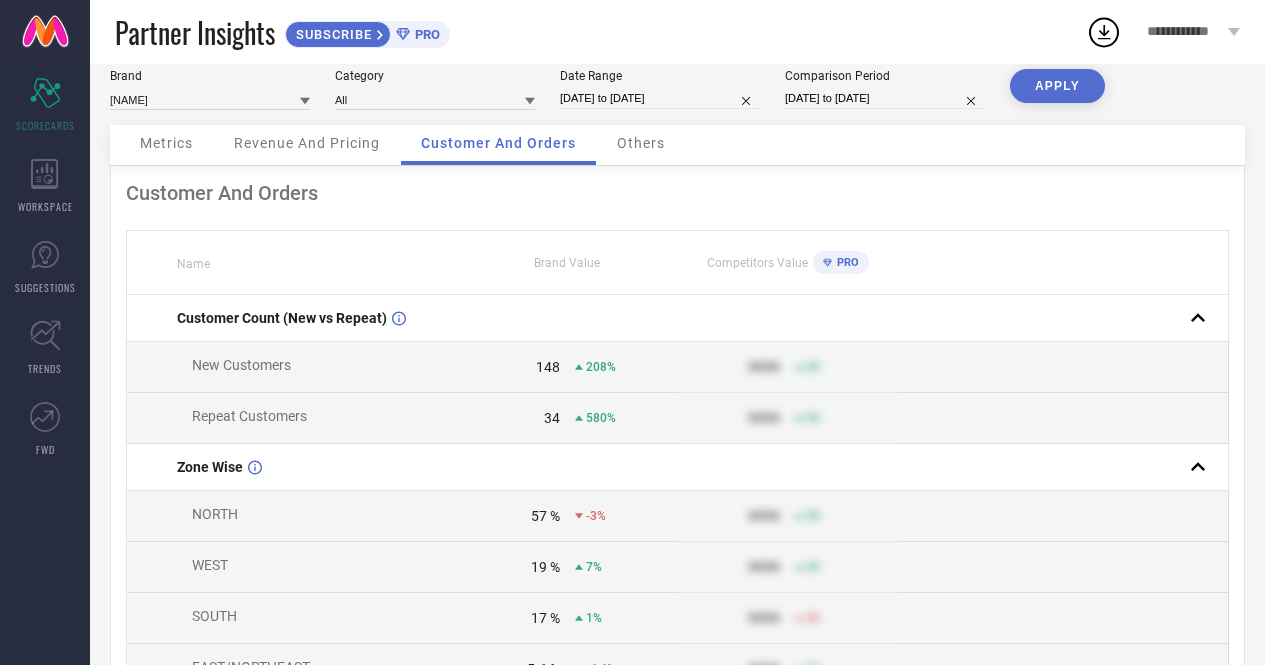 scroll, scrollTop: 0, scrollLeft: 0, axis: both 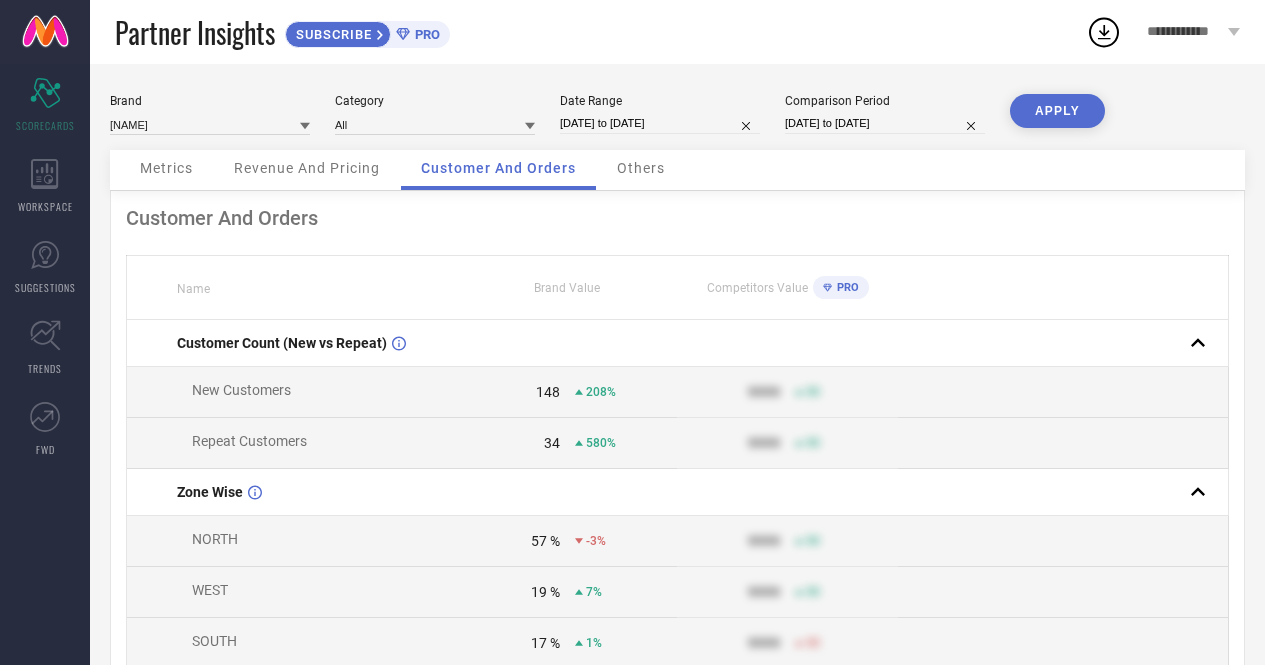 click on "Revenue And Pricing" at bounding box center [307, 168] 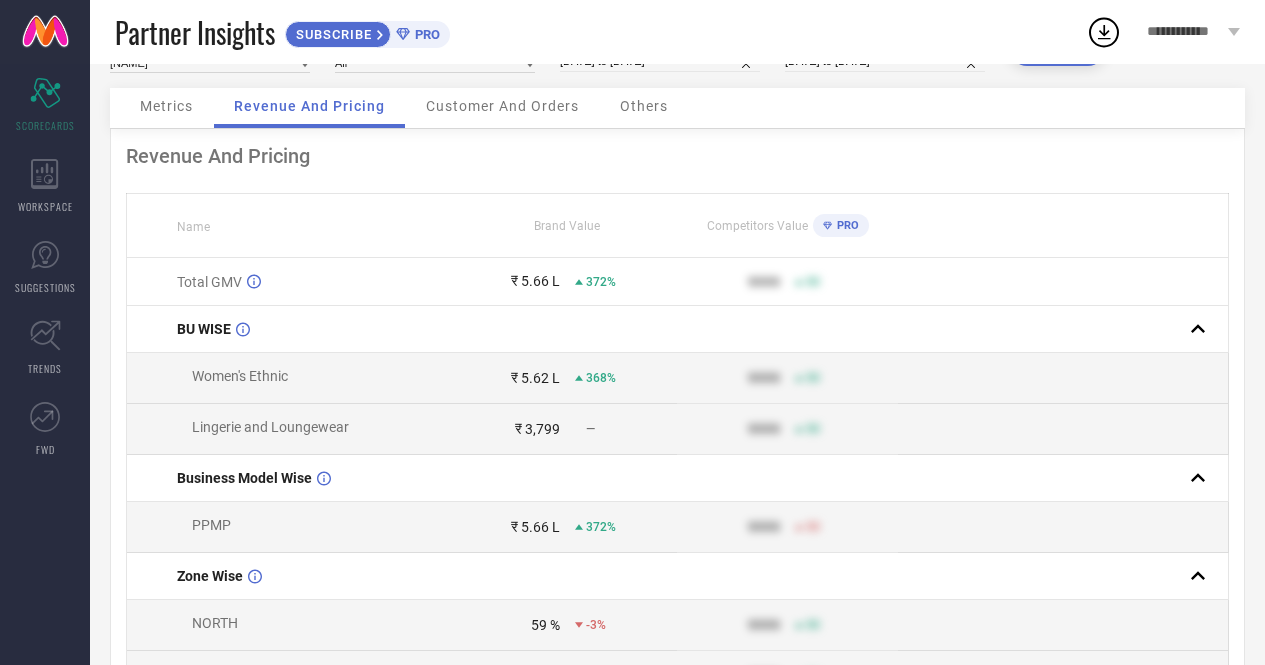 scroll, scrollTop: 0, scrollLeft: 0, axis: both 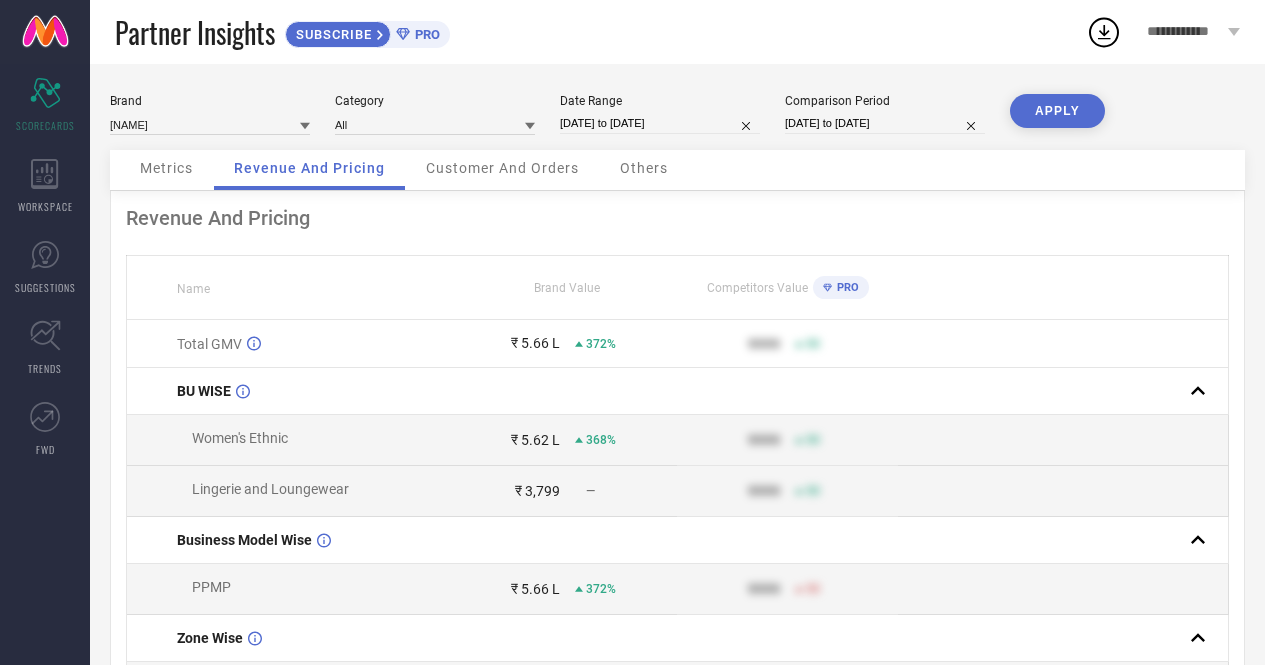 click on "Metrics" at bounding box center [166, 168] 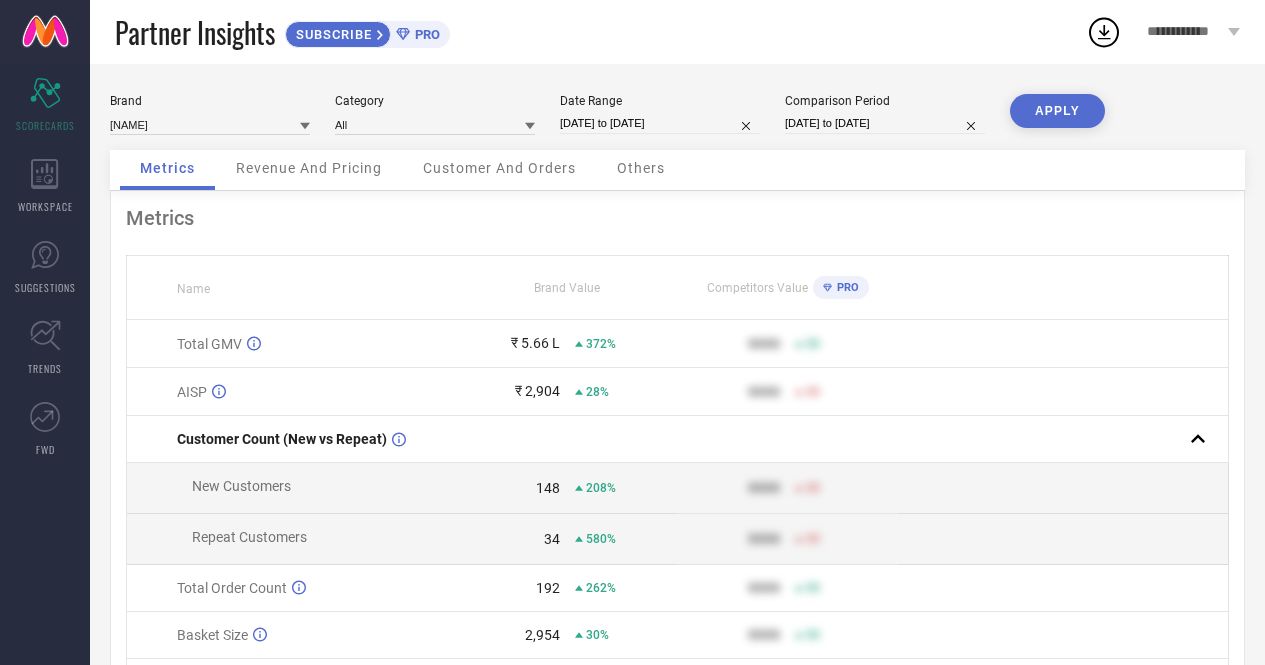 click on "Revenue And Pricing" at bounding box center (309, 168) 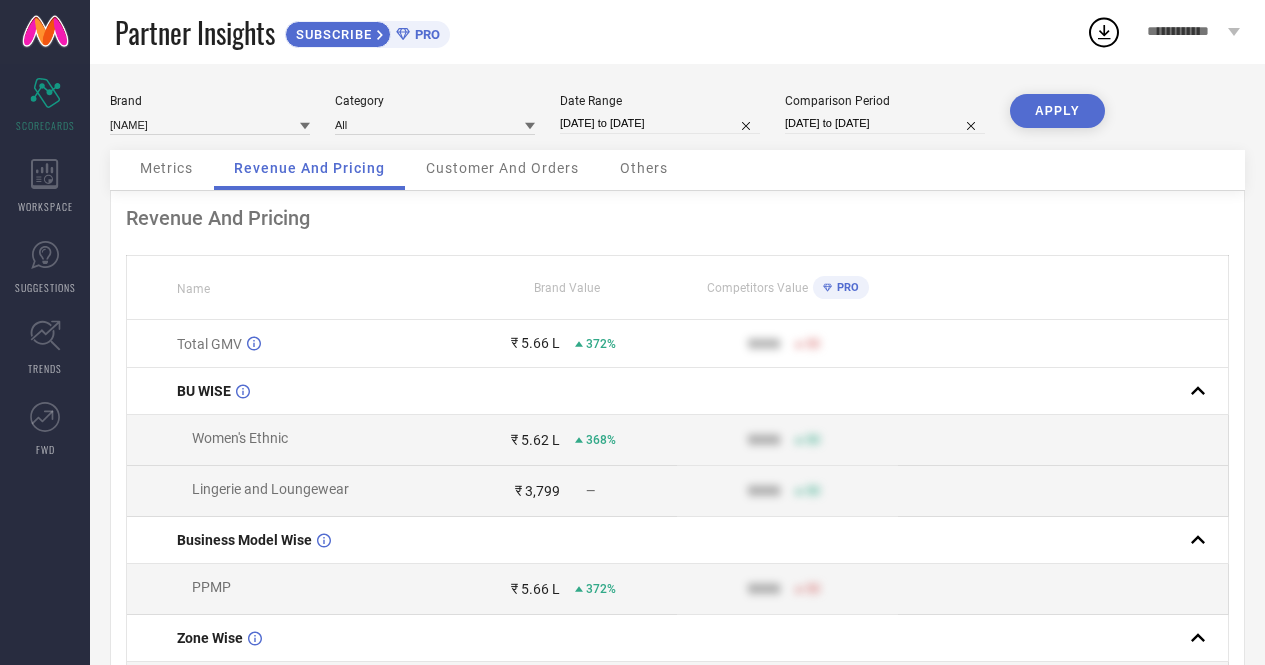 click on "Customer And Orders" at bounding box center [502, 168] 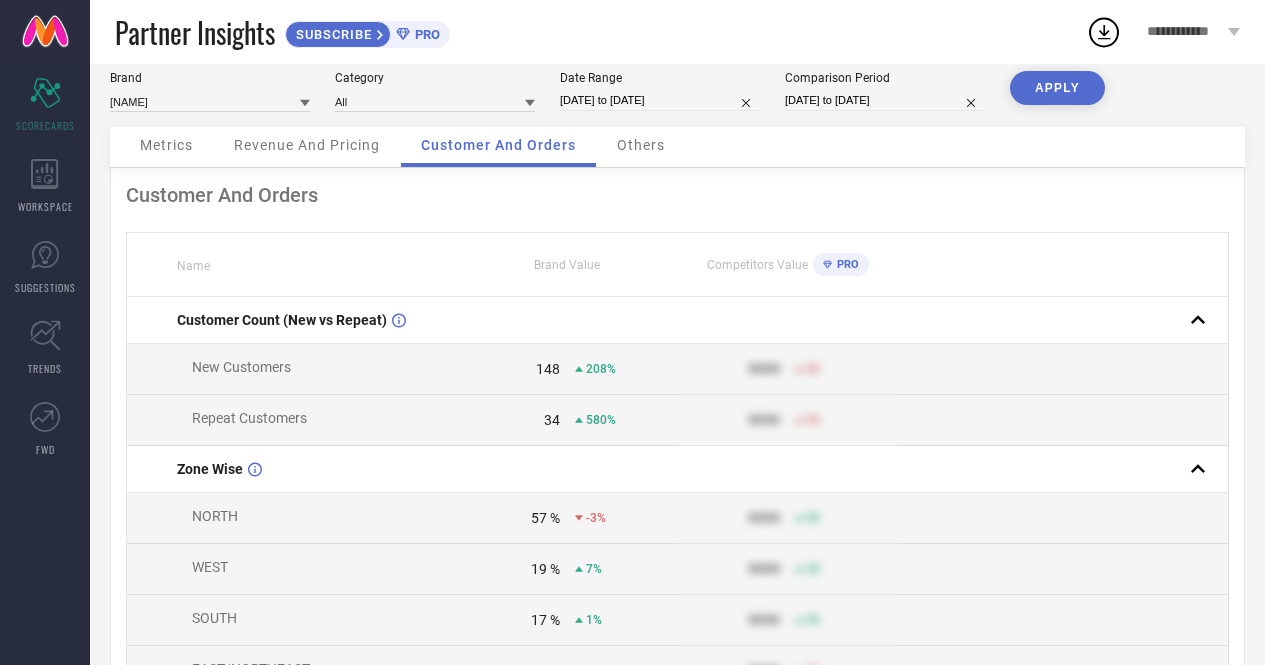 scroll, scrollTop: 0, scrollLeft: 0, axis: both 